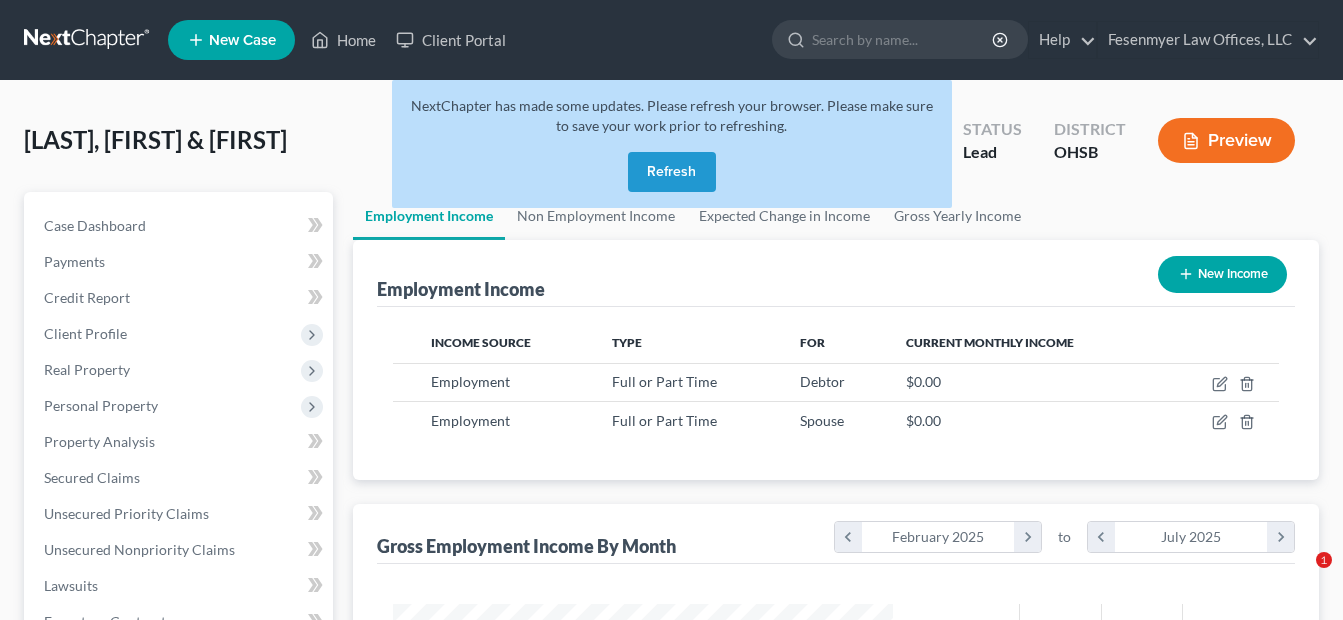 scroll, scrollTop: 0, scrollLeft: 0, axis: both 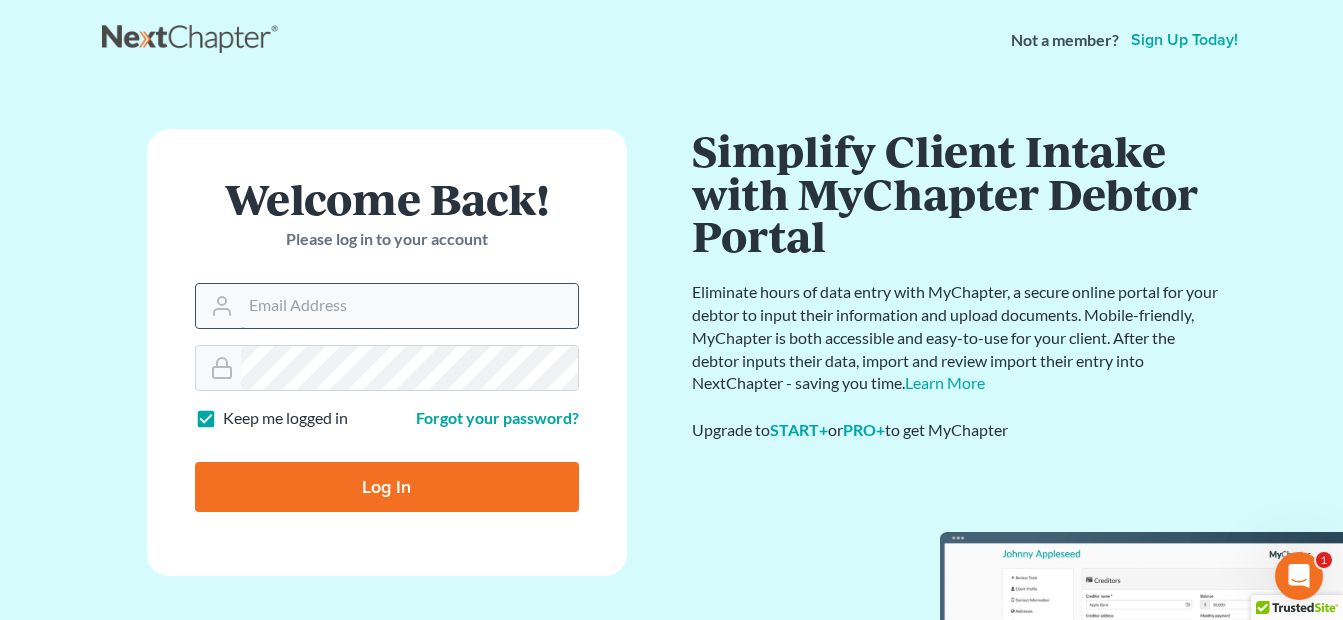 click on "Email Address" at bounding box center [409, 306] 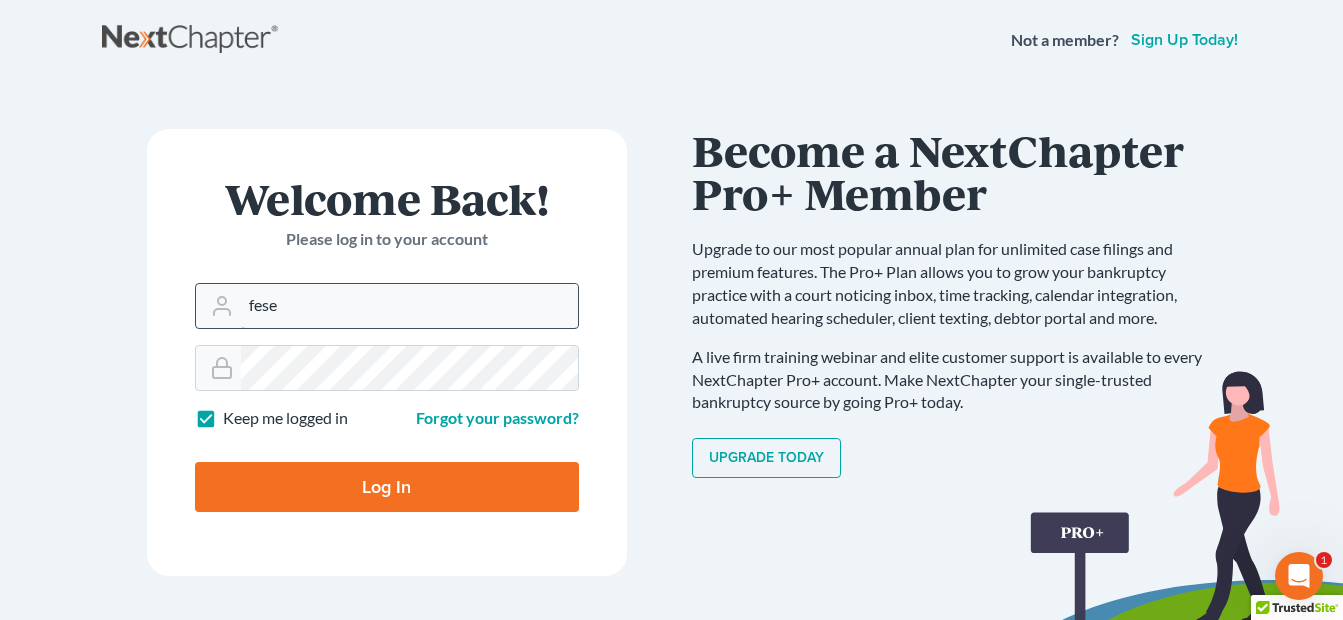 type on "[EMAIL]" 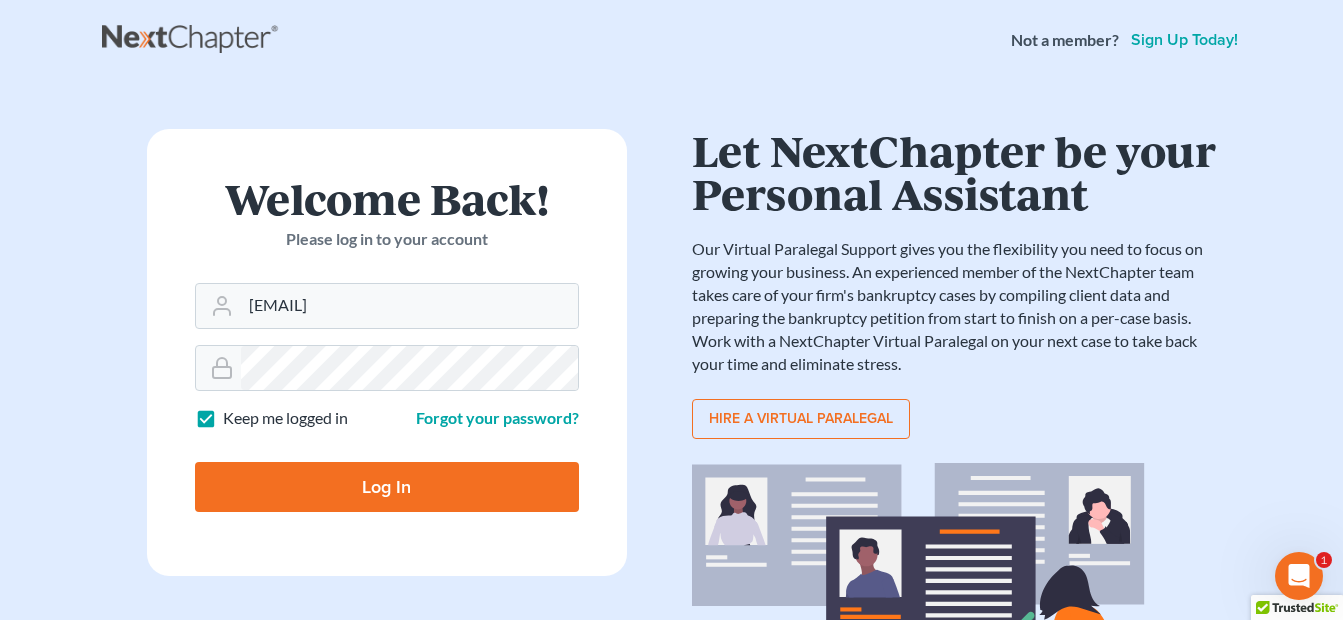 click on "Log In" at bounding box center [387, 487] 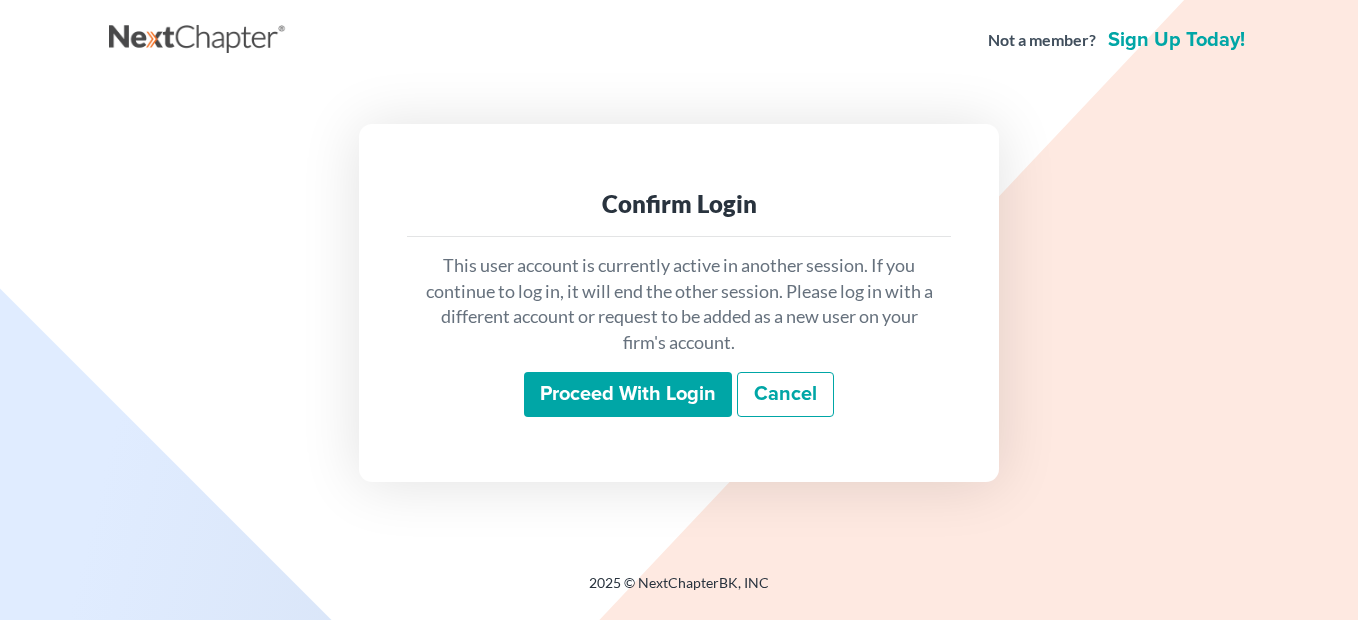 scroll, scrollTop: 0, scrollLeft: 0, axis: both 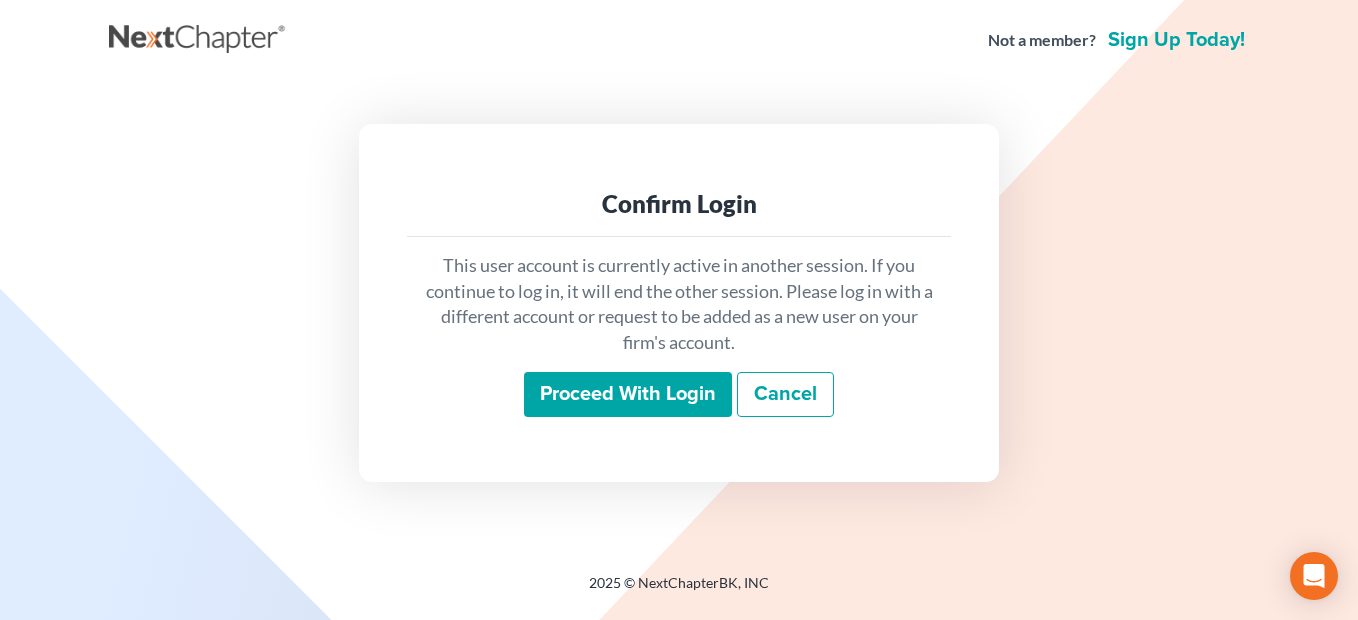 click on "Proceed with login" at bounding box center (628, 395) 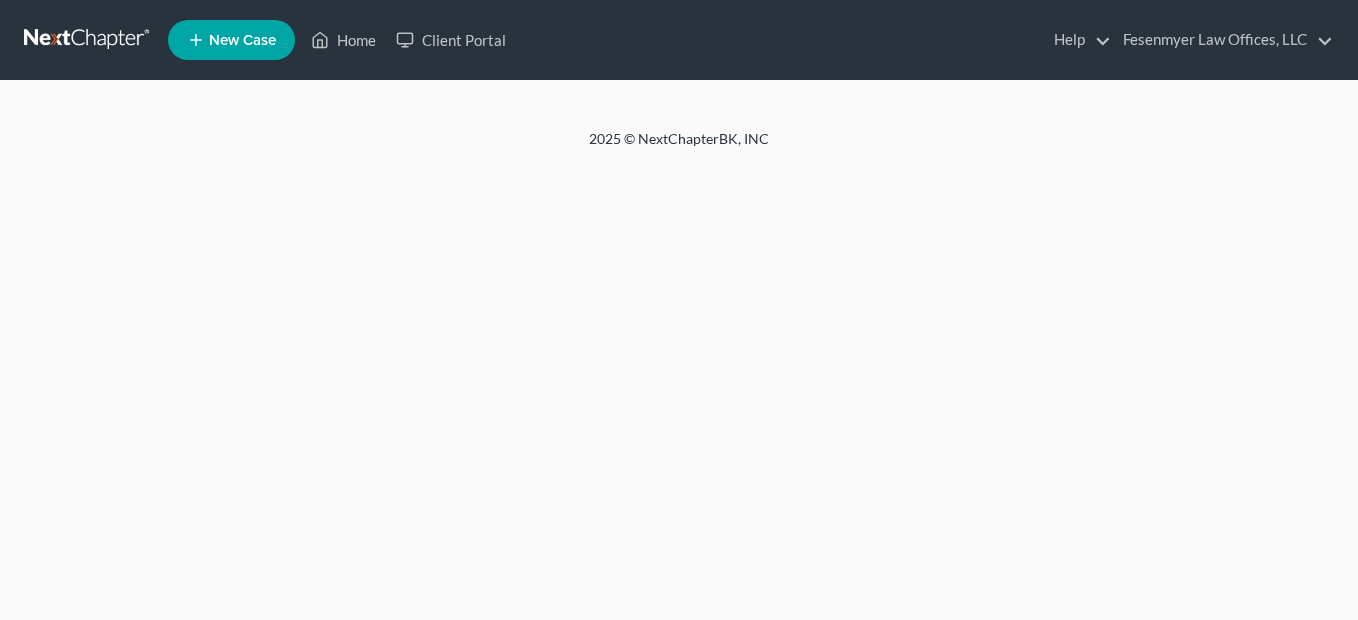 scroll, scrollTop: 0, scrollLeft: 0, axis: both 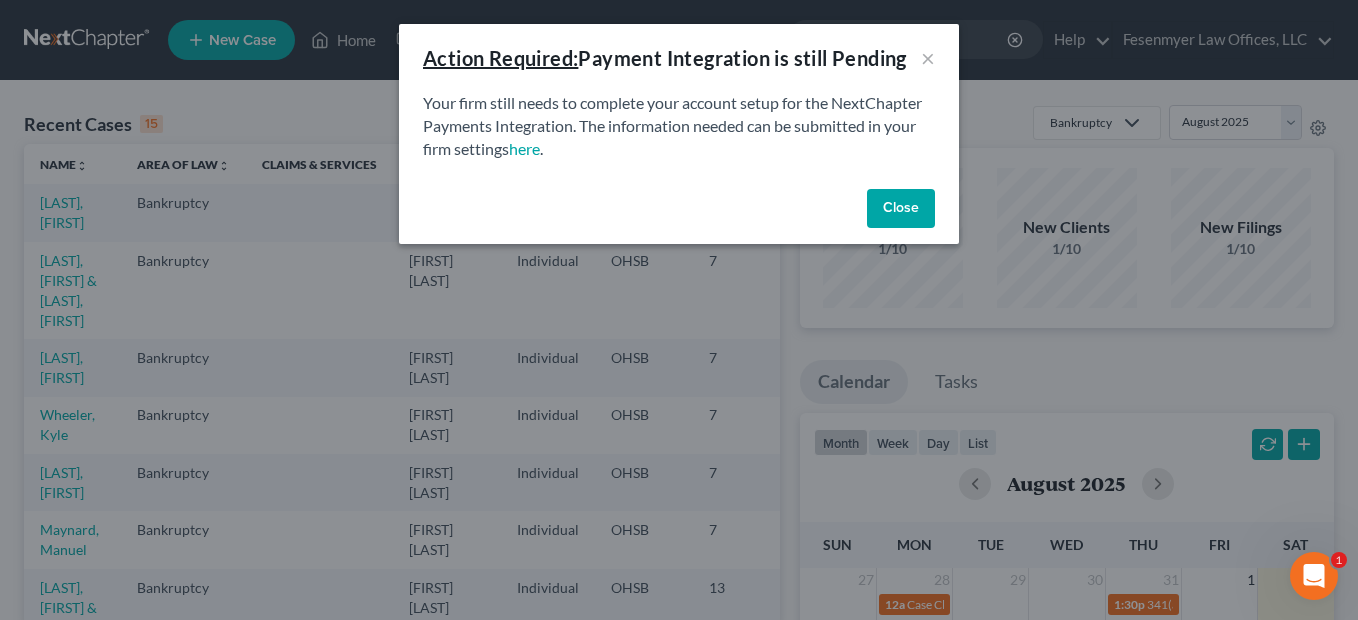 click on "Close" at bounding box center [901, 209] 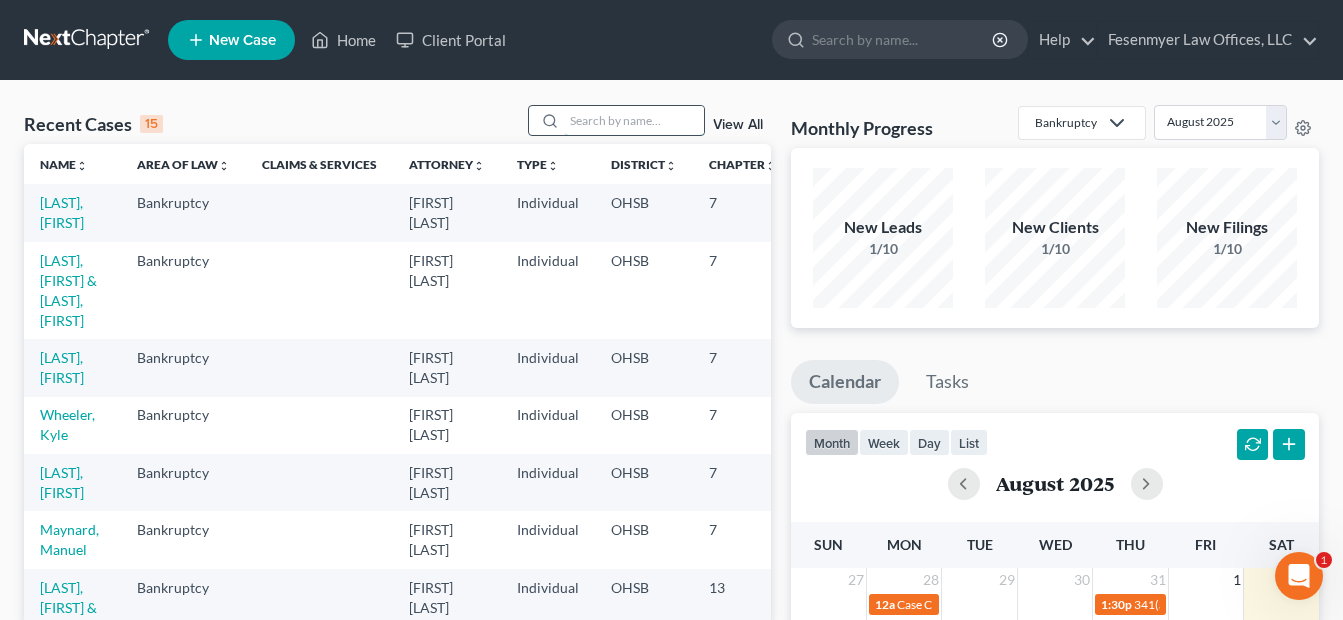 click at bounding box center (634, 120) 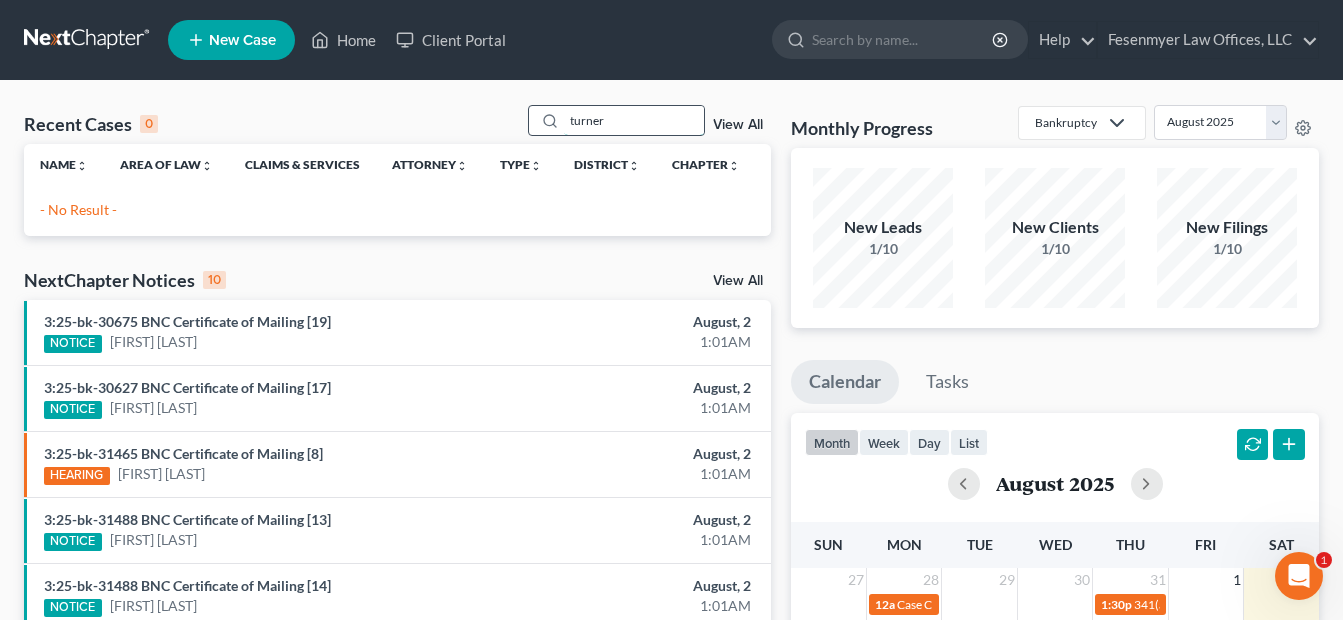 type on "turner" 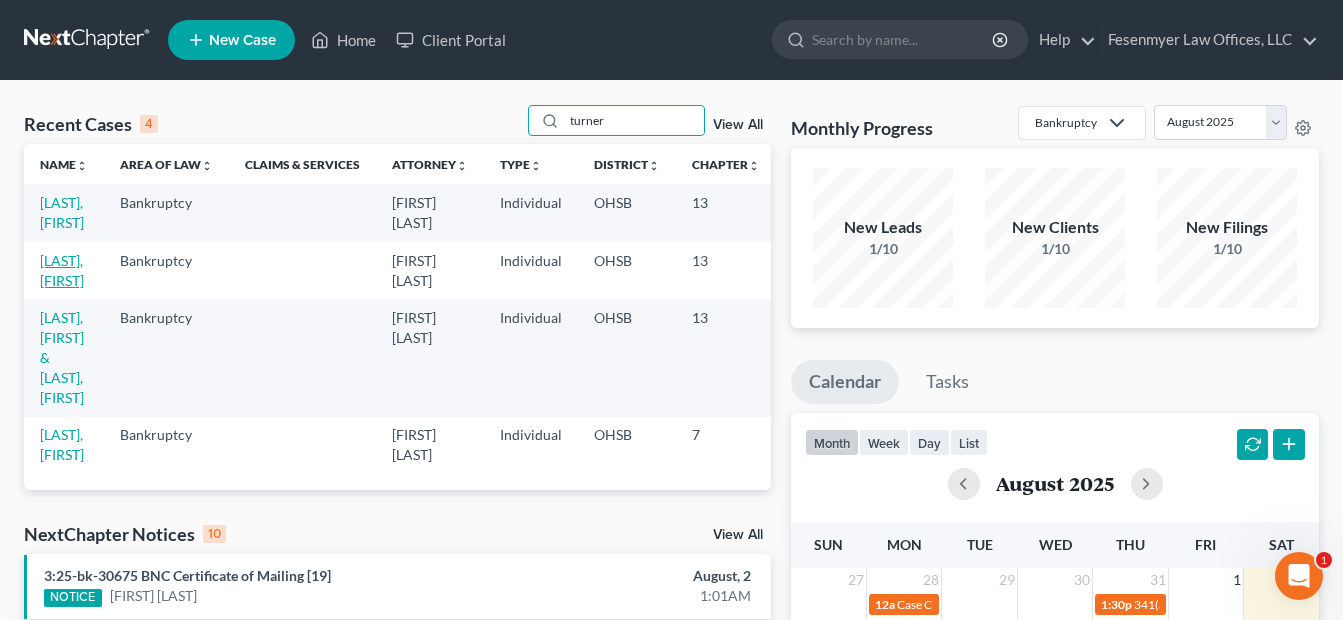 click on "[LAST], [FIRST]" at bounding box center (62, 270) 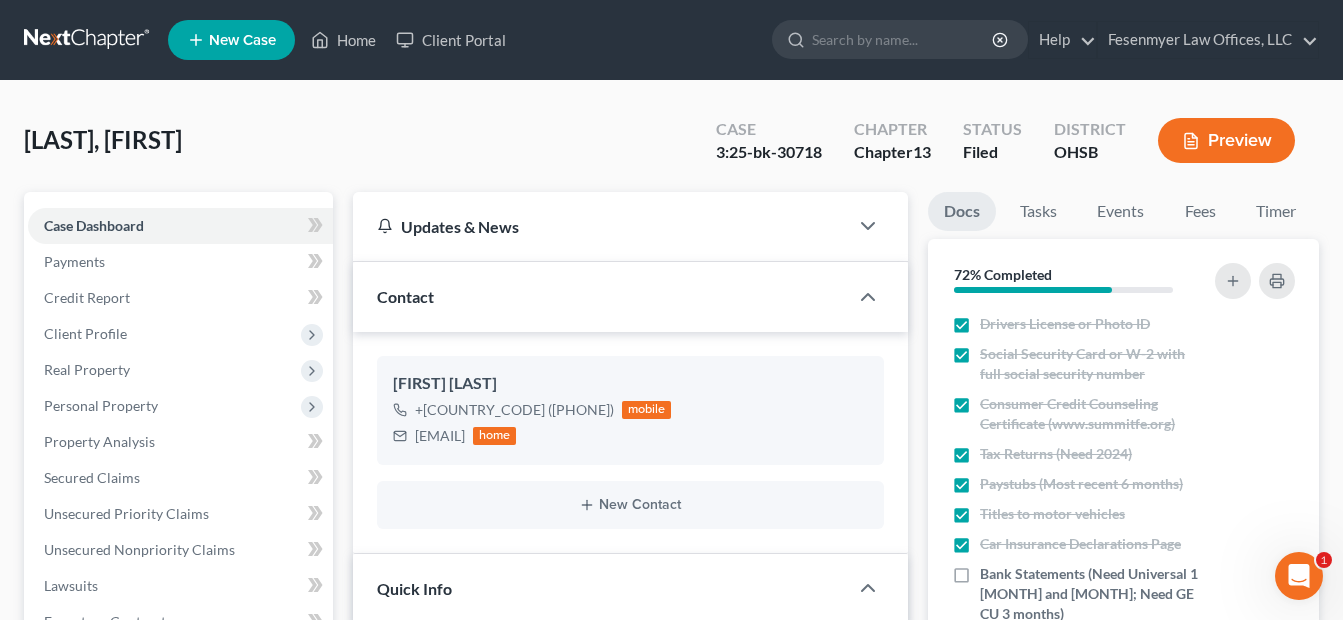 click on "Additional Documents" at bounding box center [114, 909] 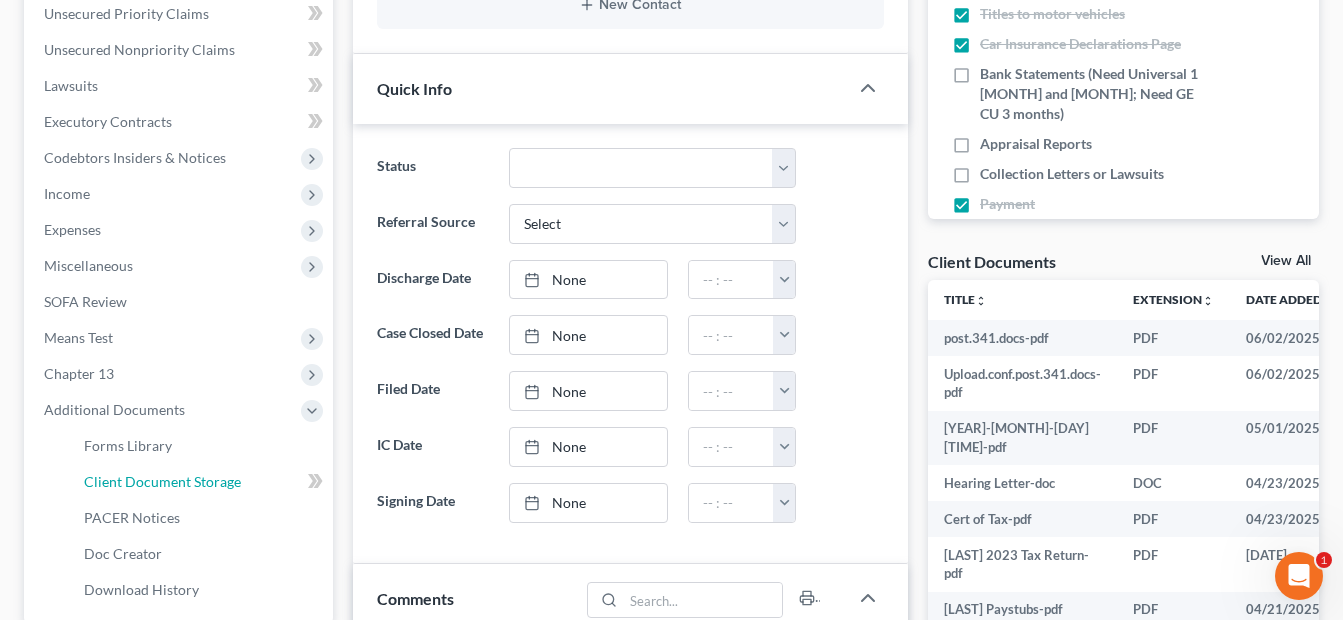 drag, startPoint x: 220, startPoint y: 475, endPoint x: 532, endPoint y: 460, distance: 312.36038 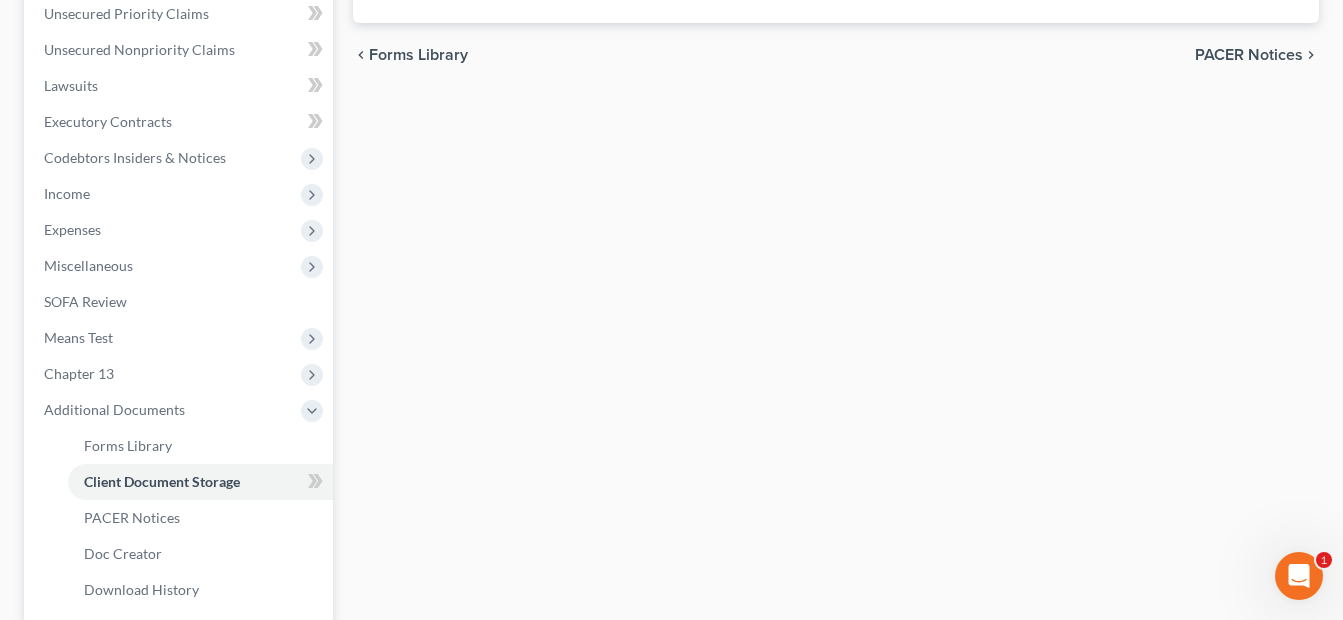 scroll, scrollTop: 492, scrollLeft: 0, axis: vertical 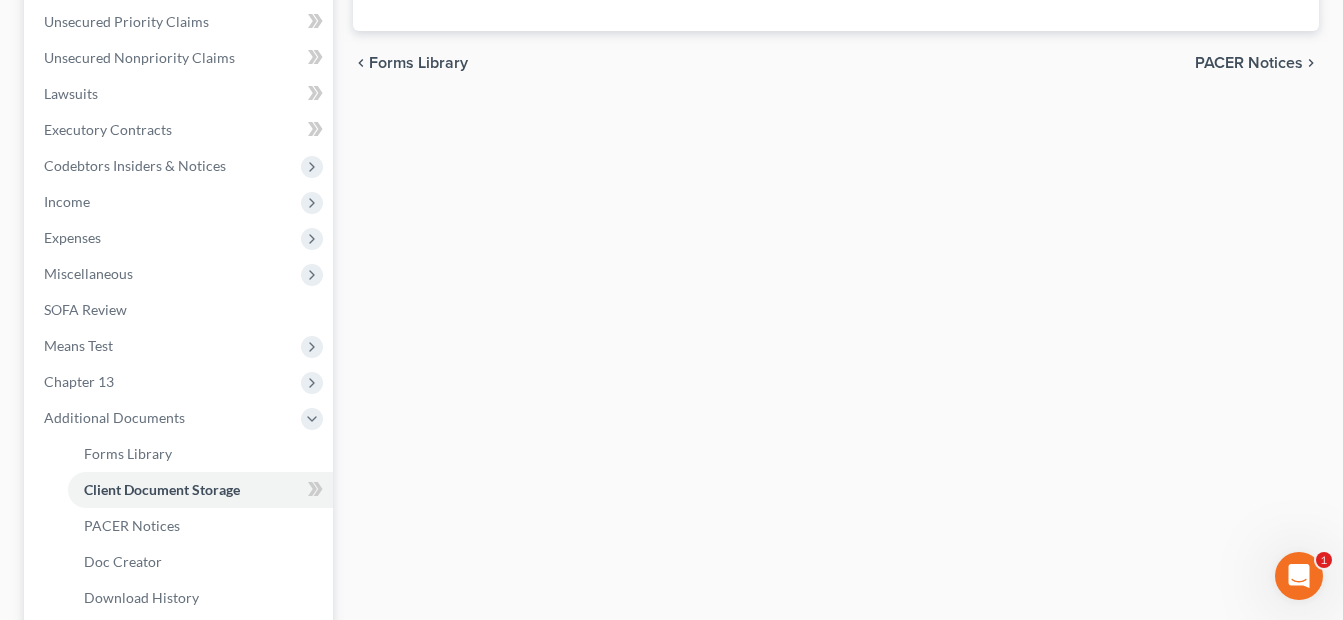 select on "7" 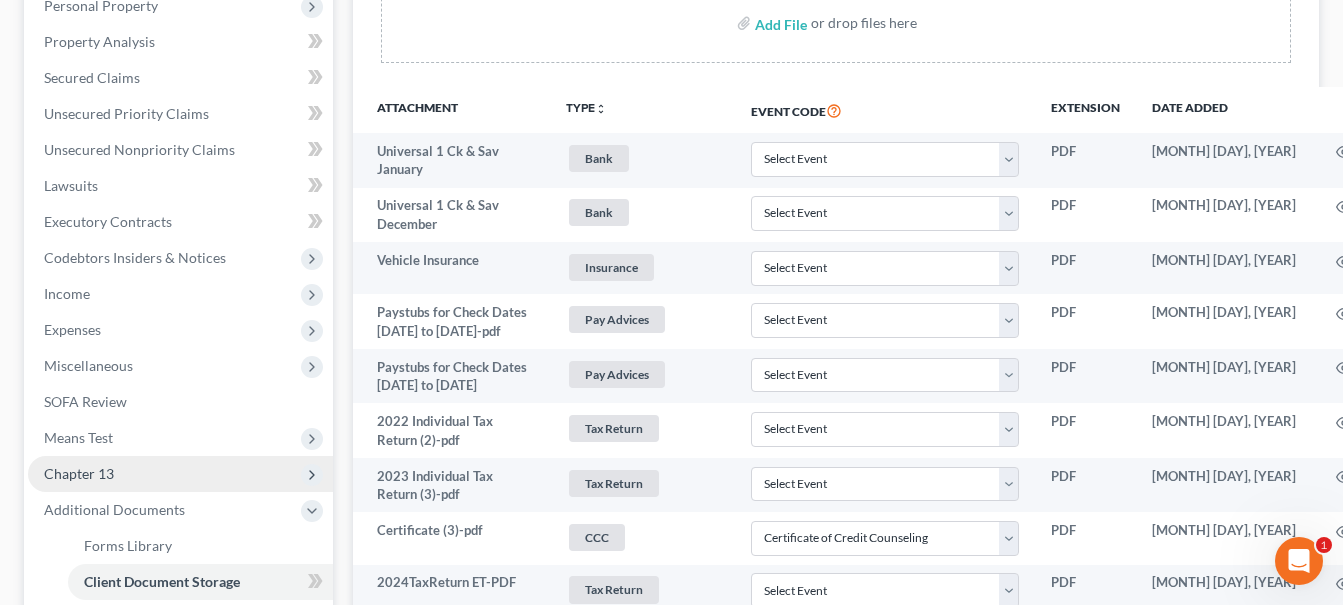 scroll, scrollTop: 600, scrollLeft: 0, axis: vertical 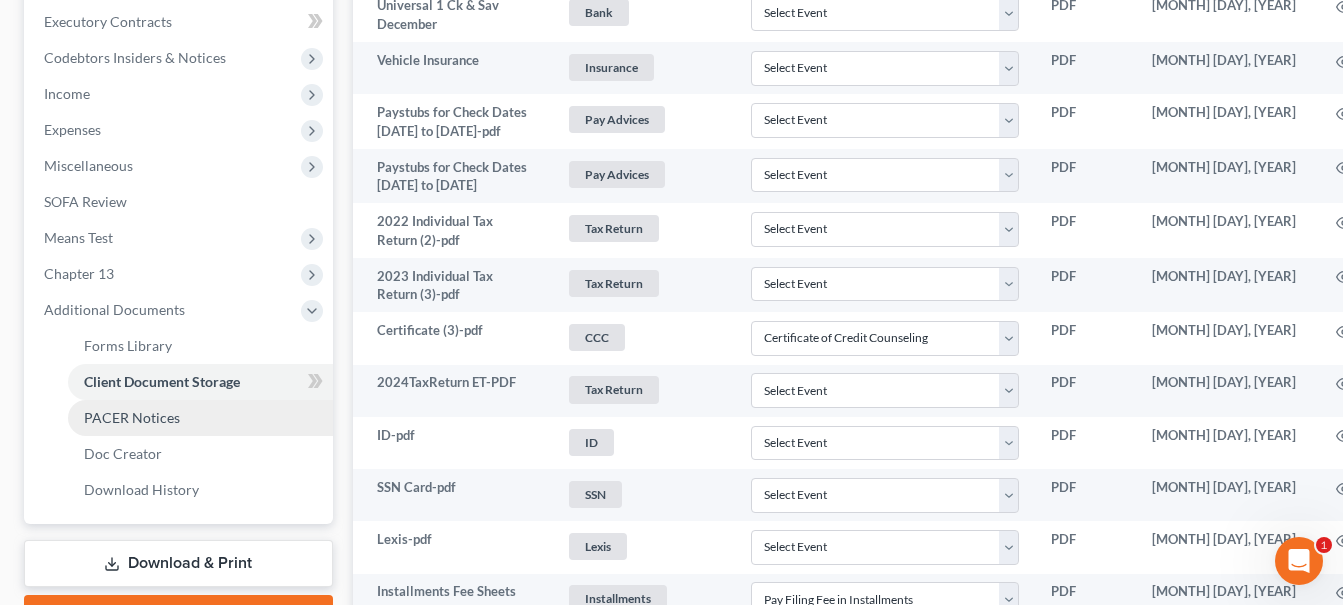 click on "PACER Notices" at bounding box center [200, 418] 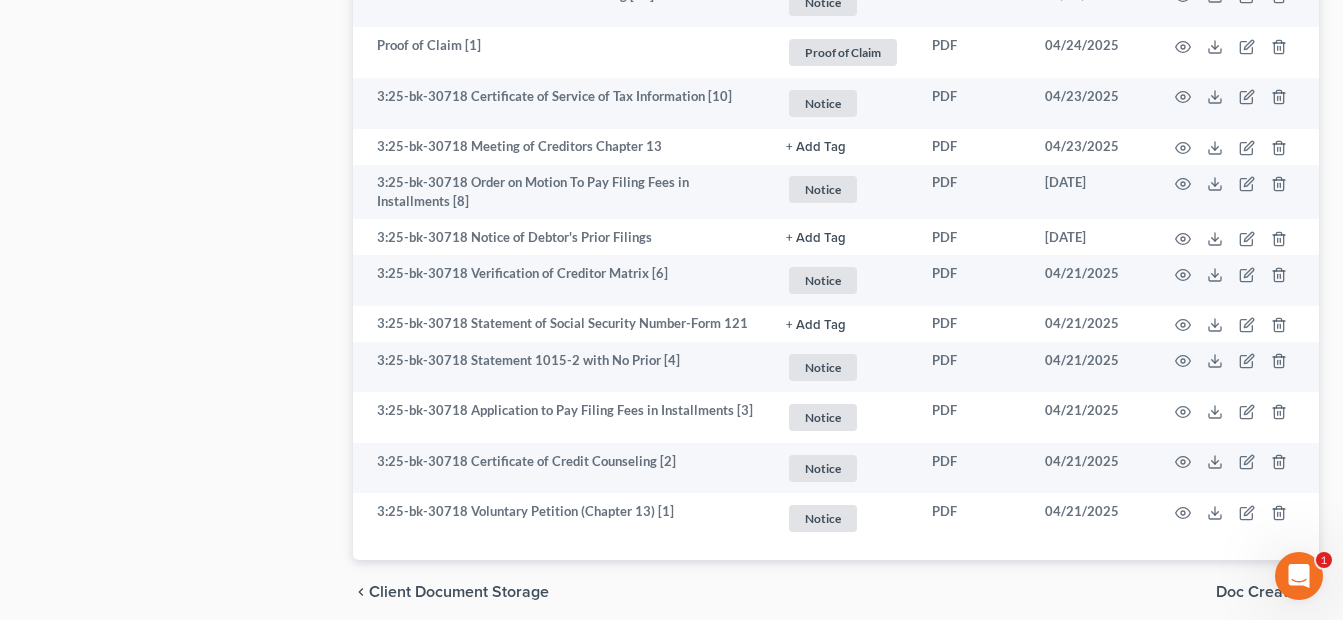 scroll, scrollTop: 2000, scrollLeft: 0, axis: vertical 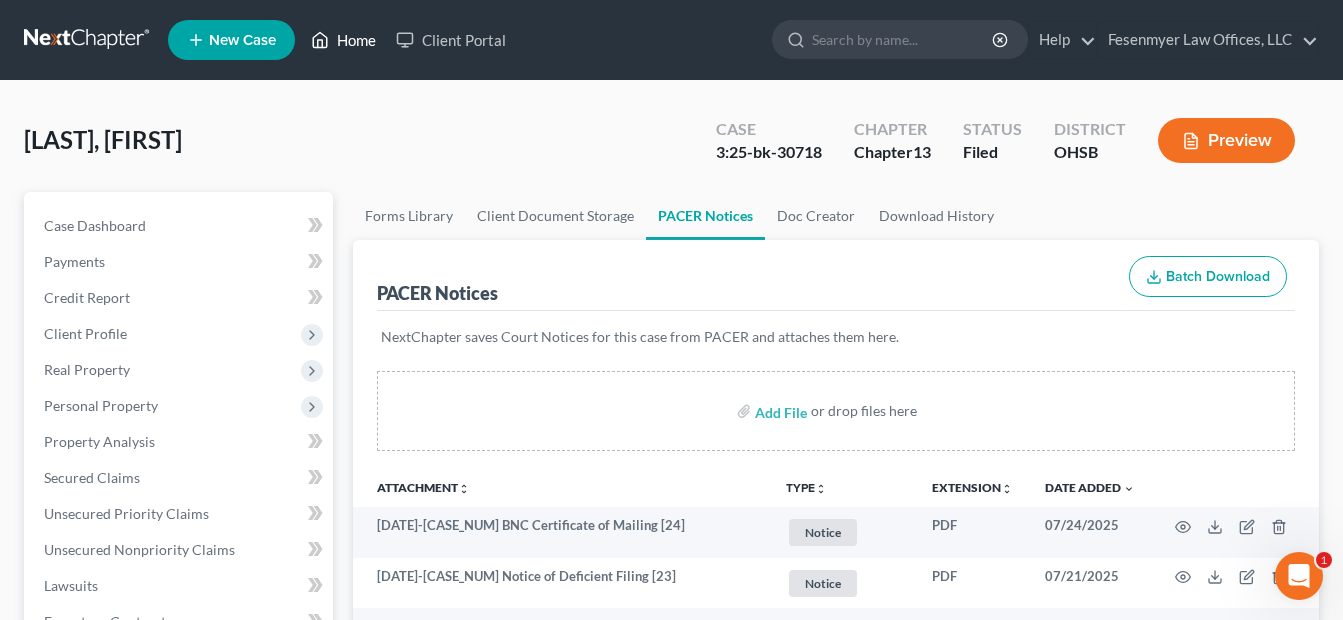 click on "Home" at bounding box center [343, 40] 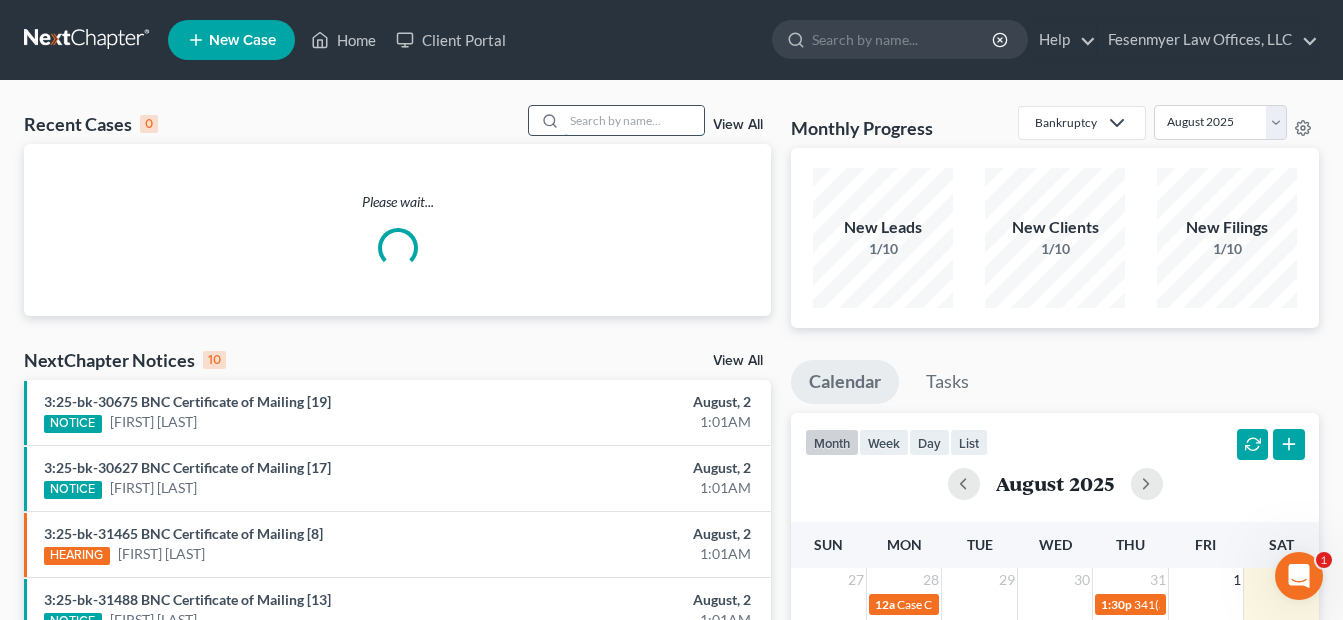 click at bounding box center [634, 120] 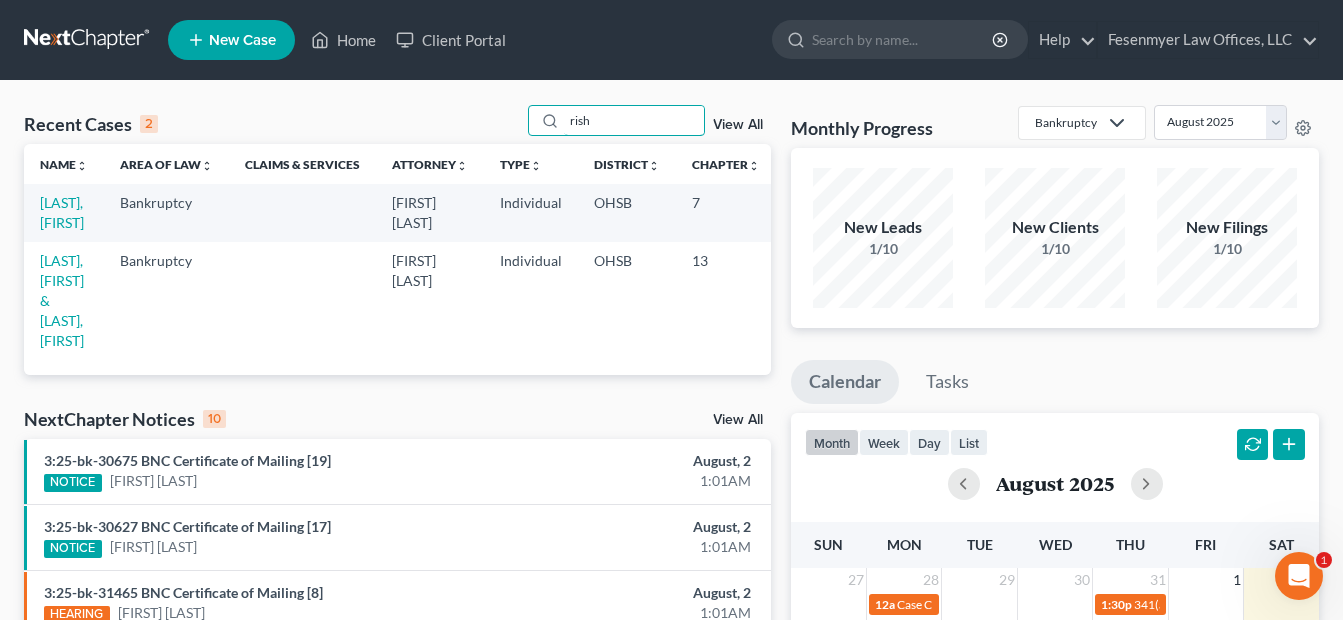 drag, startPoint x: 588, startPoint y: 120, endPoint x: 587, endPoint y: 103, distance: 17.029387 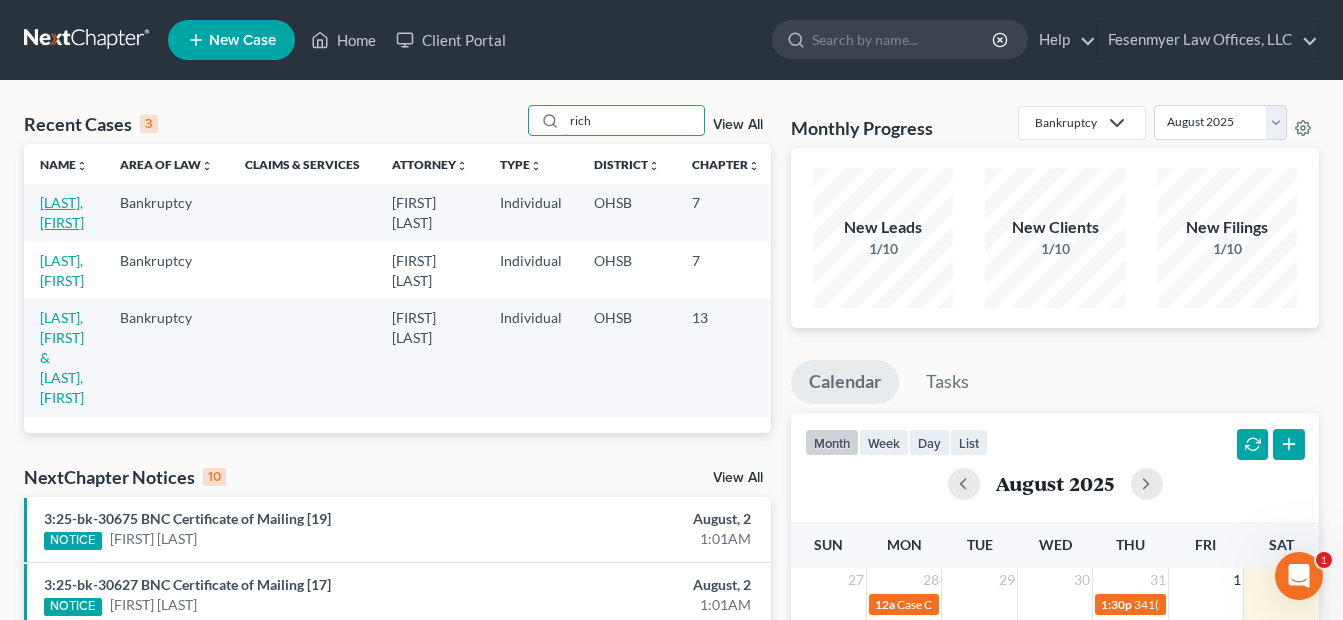 type on "rich" 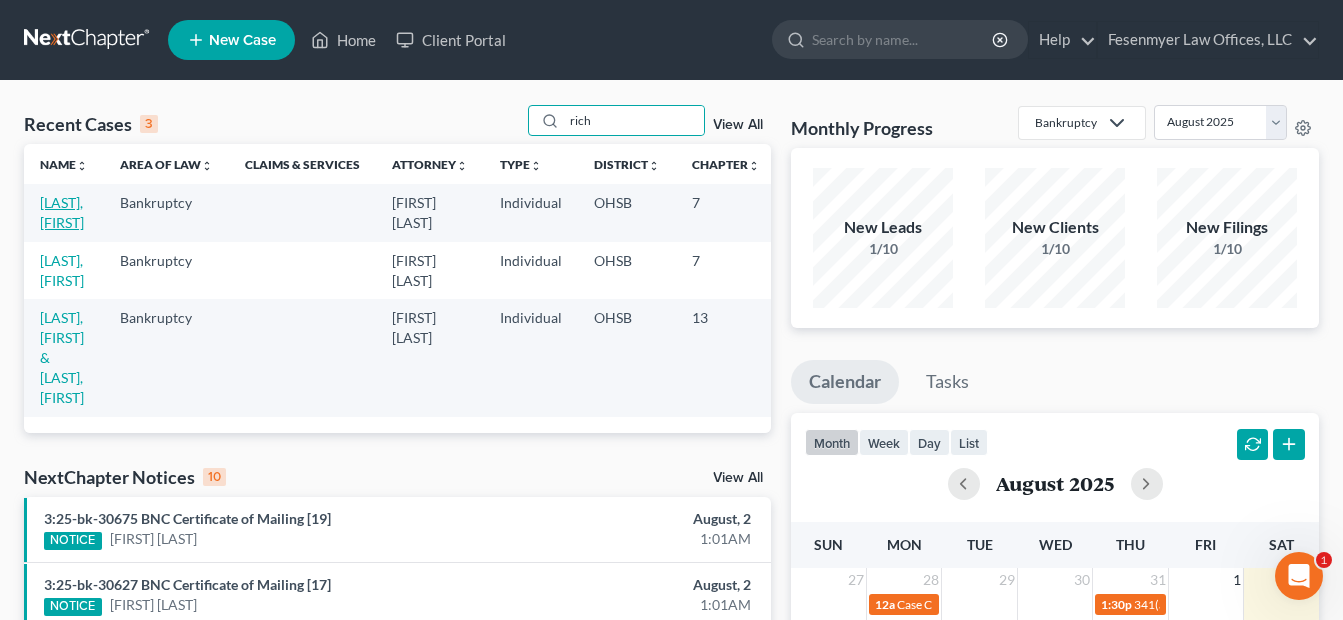 click on "[LAST], [FIRST]" at bounding box center [62, 212] 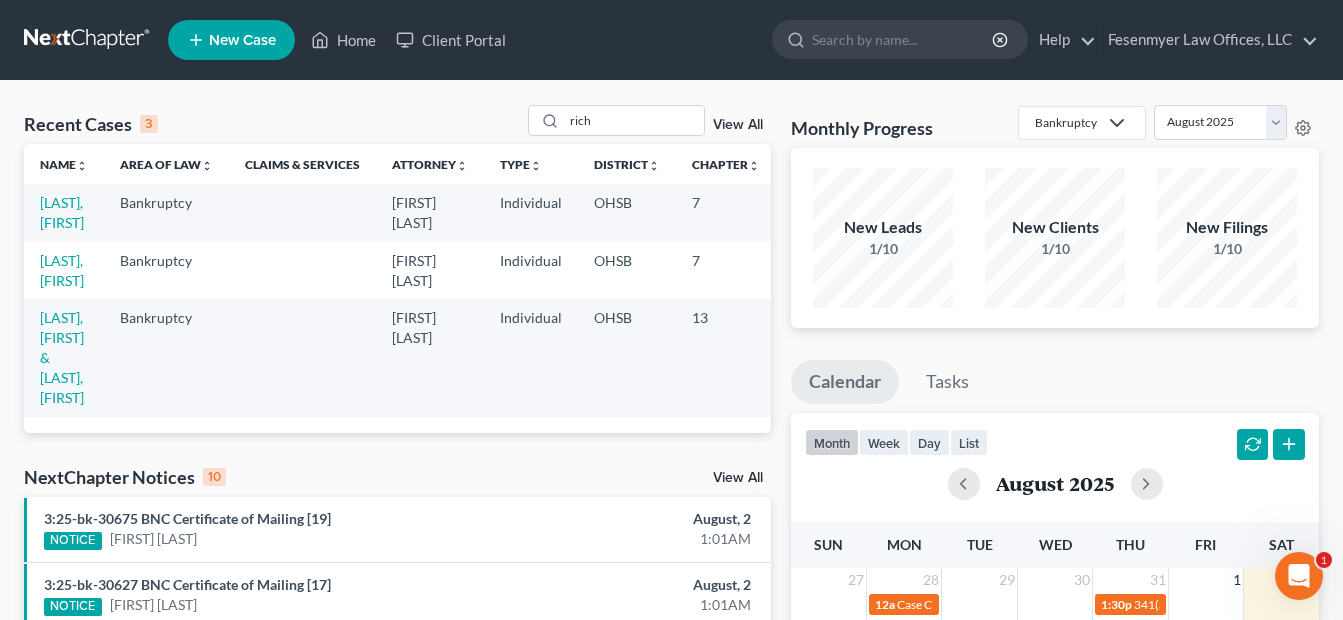 select on "4" 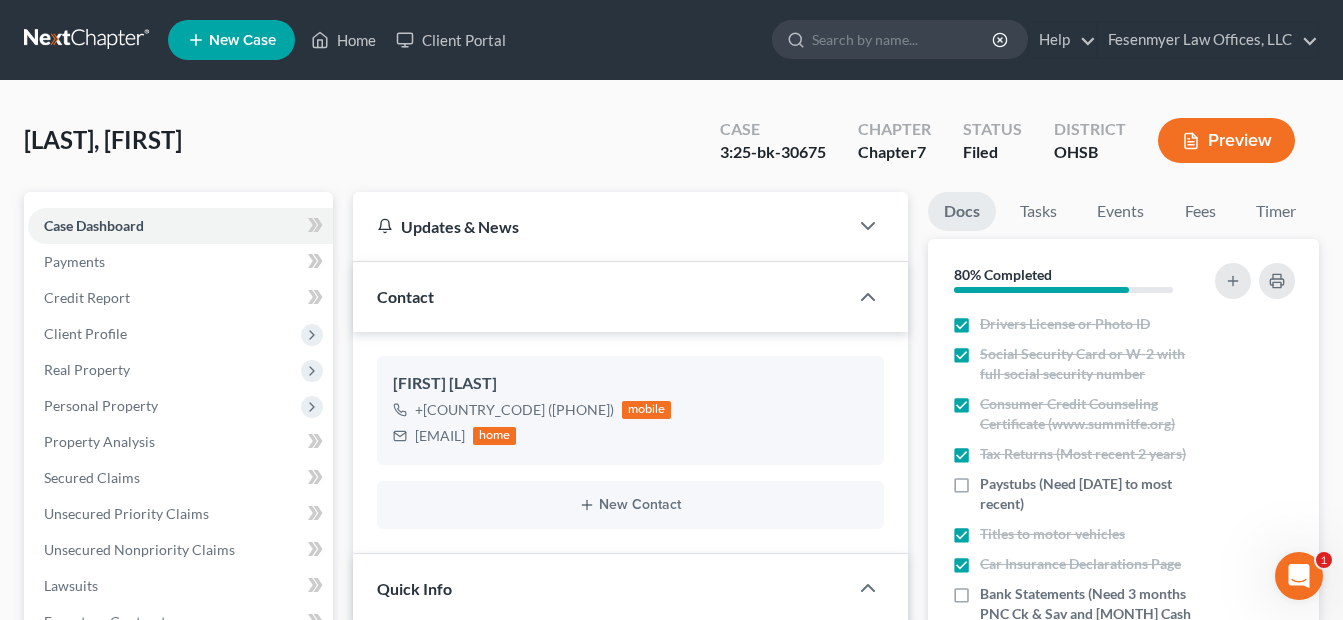scroll, scrollTop: 500, scrollLeft: 0, axis: vertical 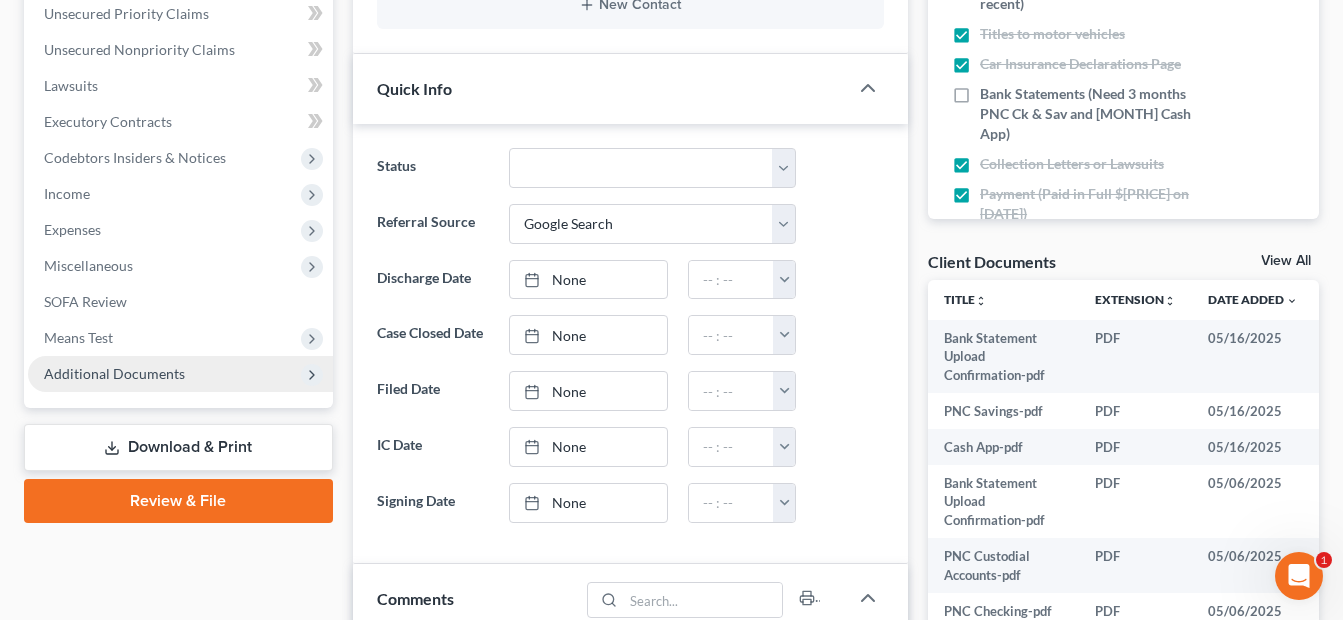 click on "Additional Documents" at bounding box center (114, 373) 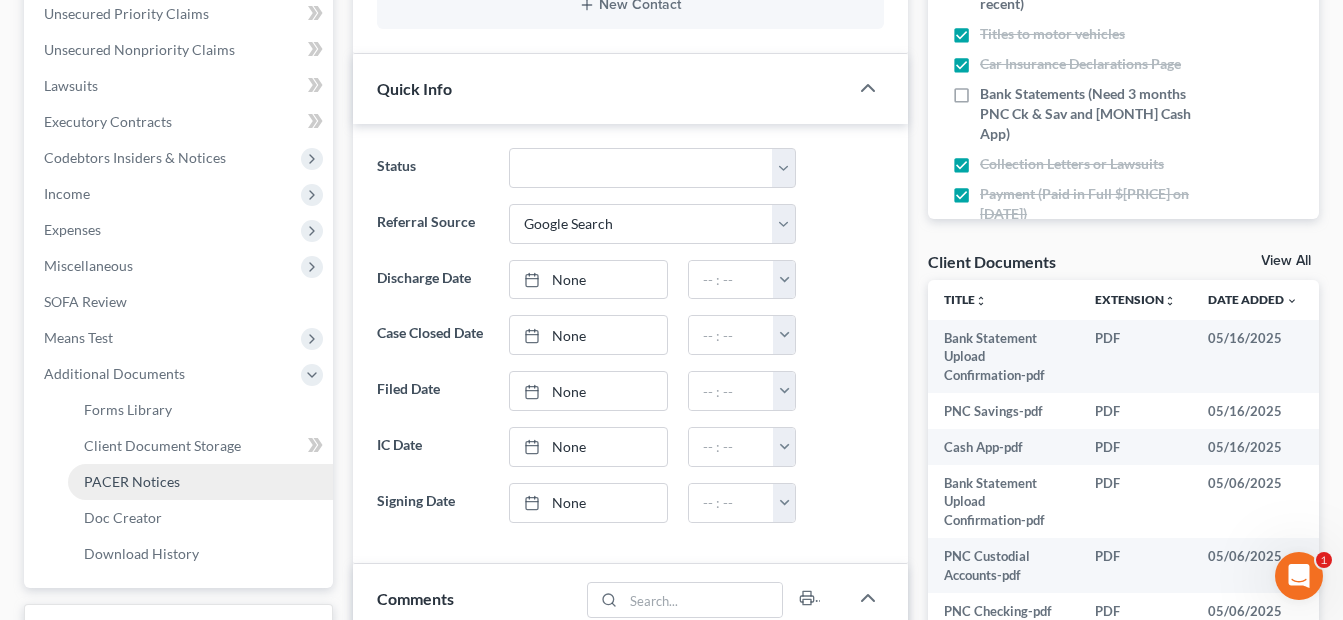 click on "PACER Notices" at bounding box center [200, 482] 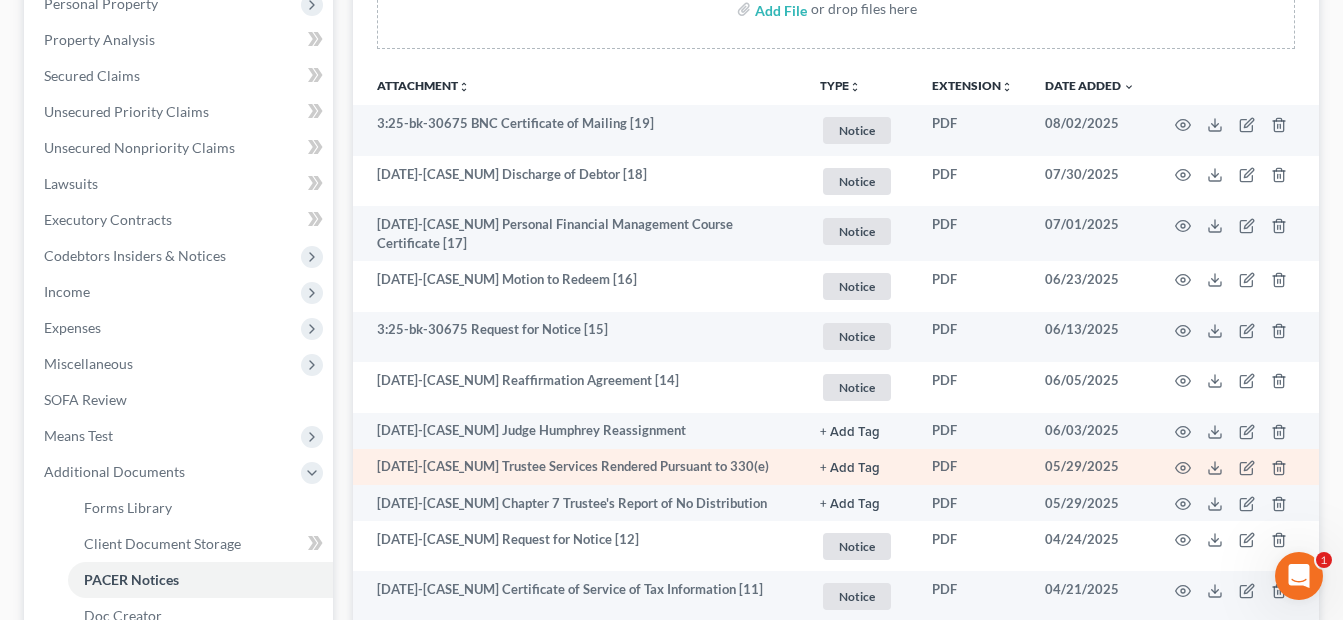 scroll, scrollTop: 500, scrollLeft: 0, axis: vertical 